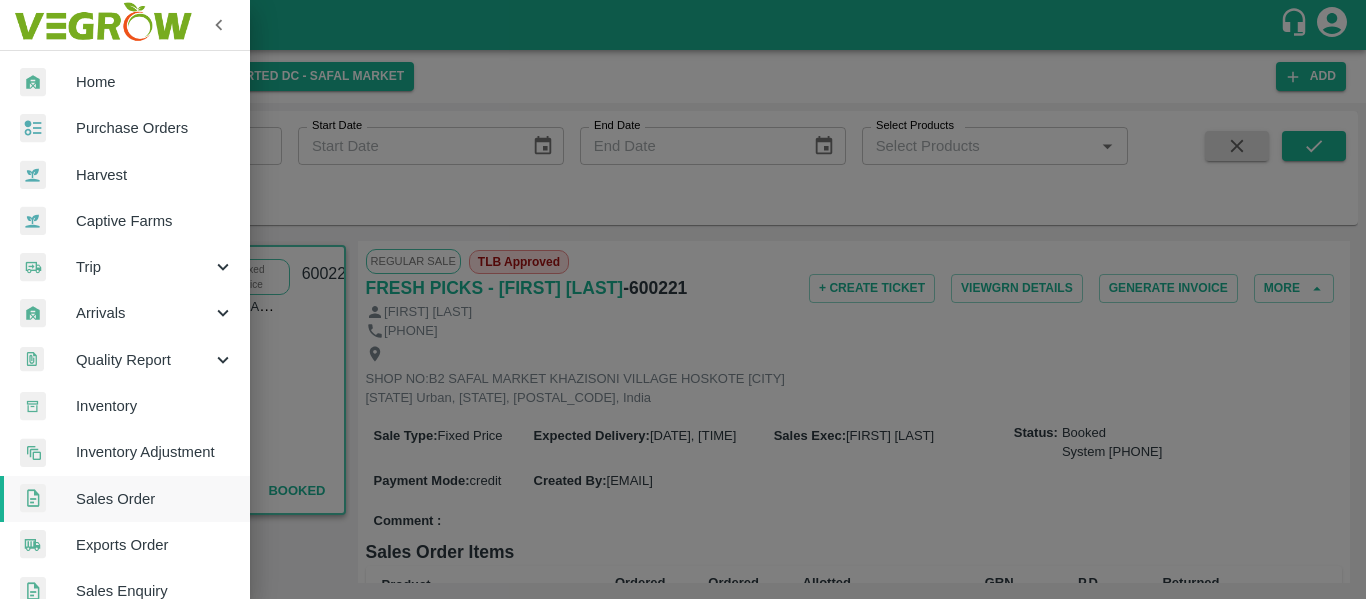 scroll, scrollTop: 0, scrollLeft: 0, axis: both 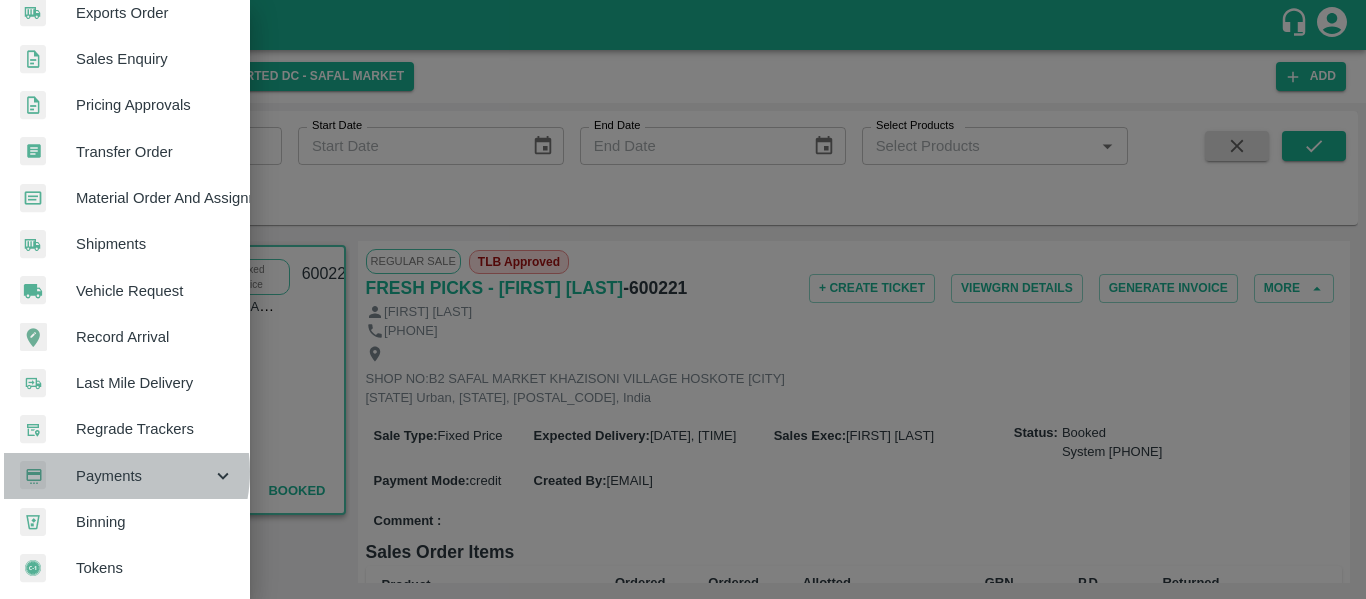 click on "Payments" at bounding box center [144, 476] 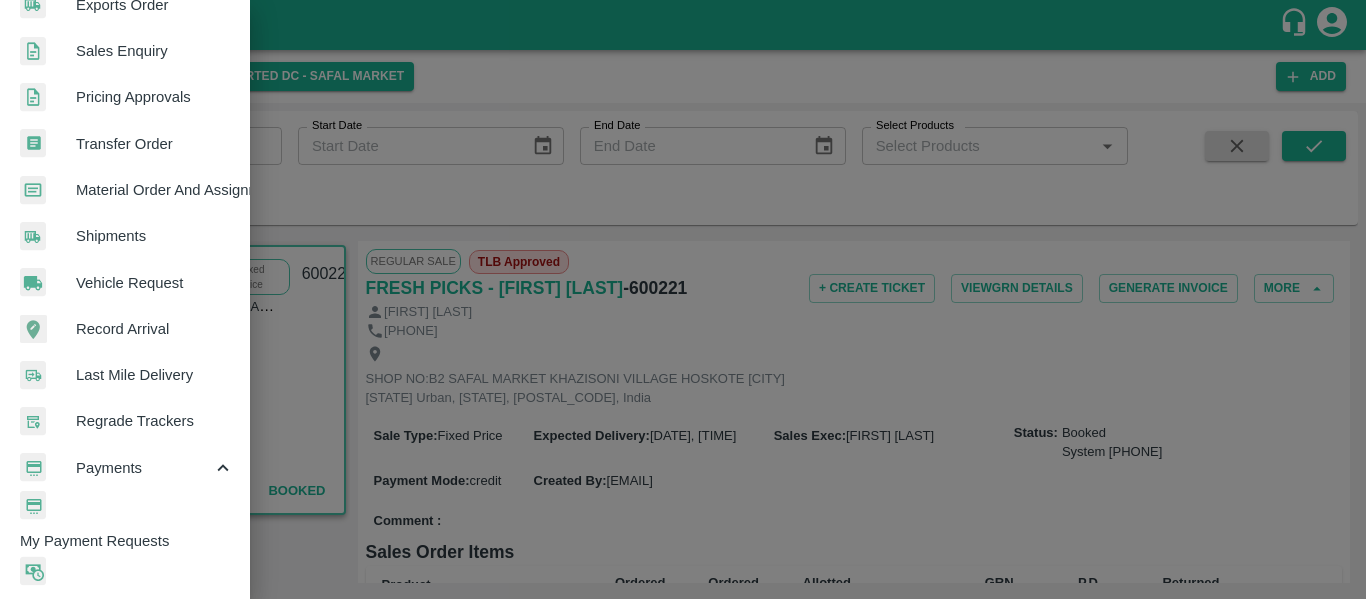 click on "My Payment Requests" at bounding box center [135, 541] 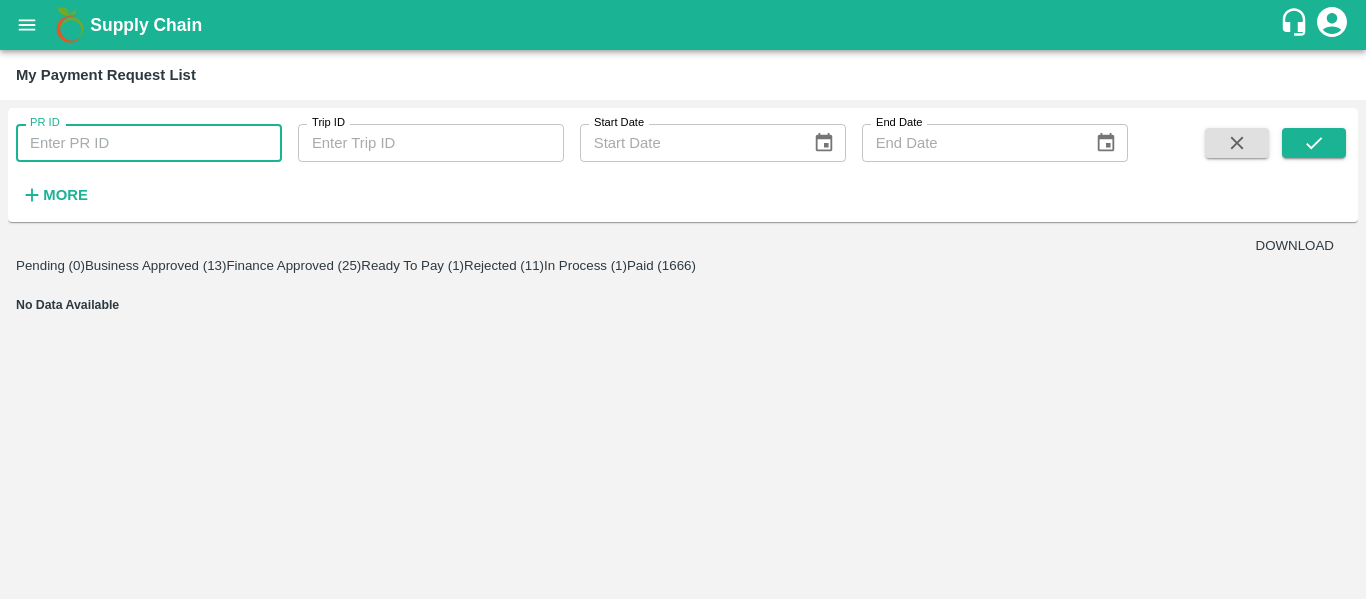 click on "PR ID" at bounding box center [149, 143] 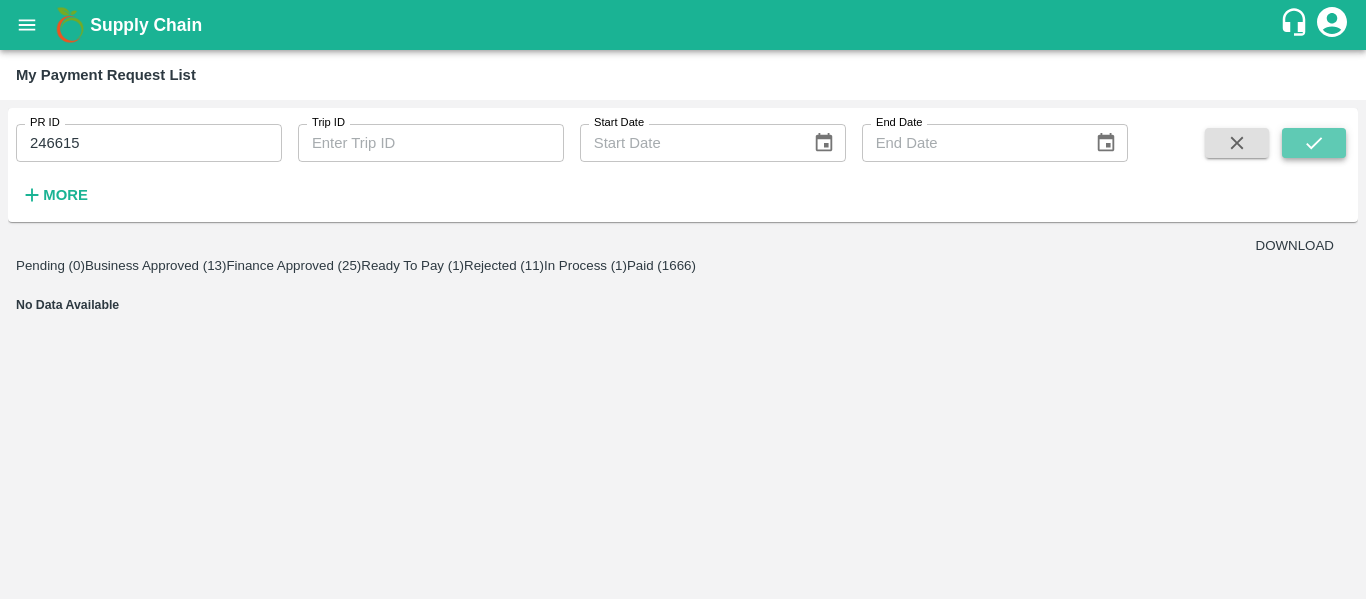 click at bounding box center (1314, 143) 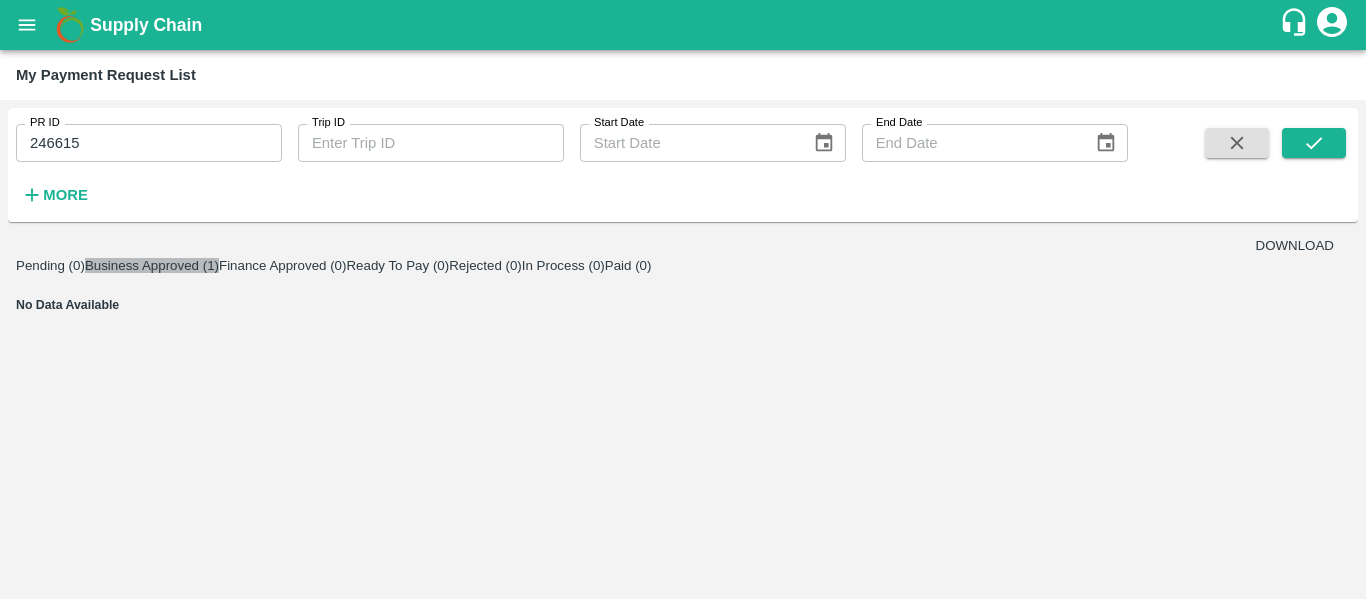click on "Business Approved (1)" at bounding box center (152, 265) 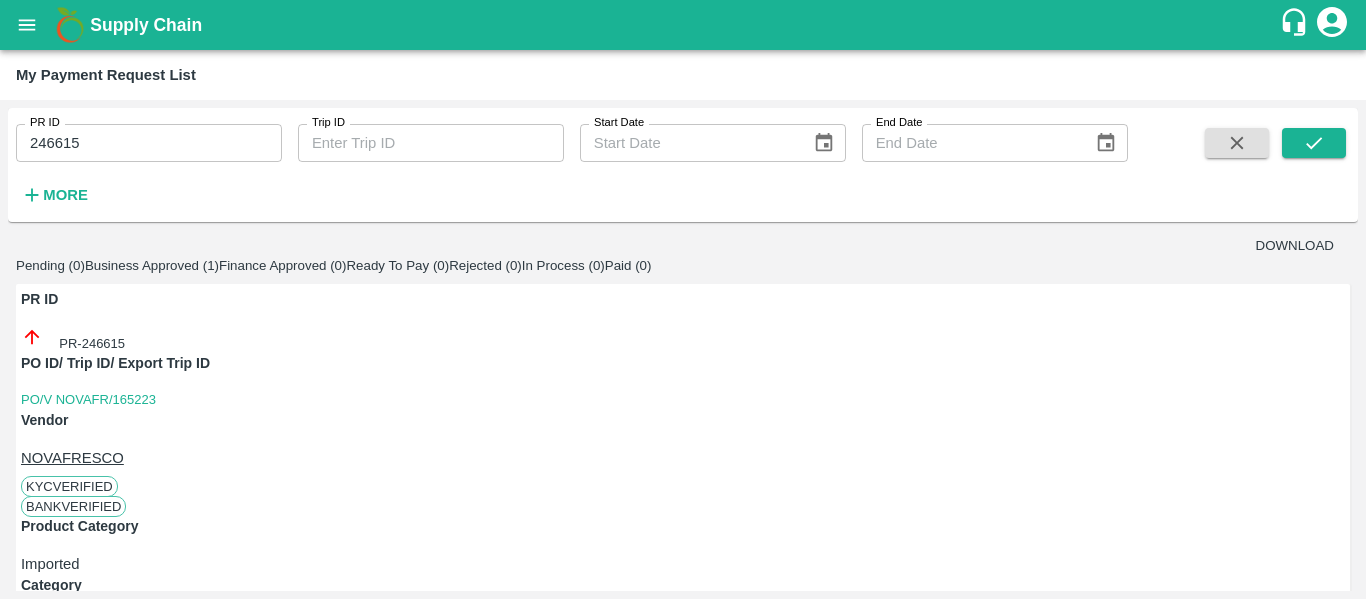 scroll, scrollTop: 24, scrollLeft: 0, axis: vertical 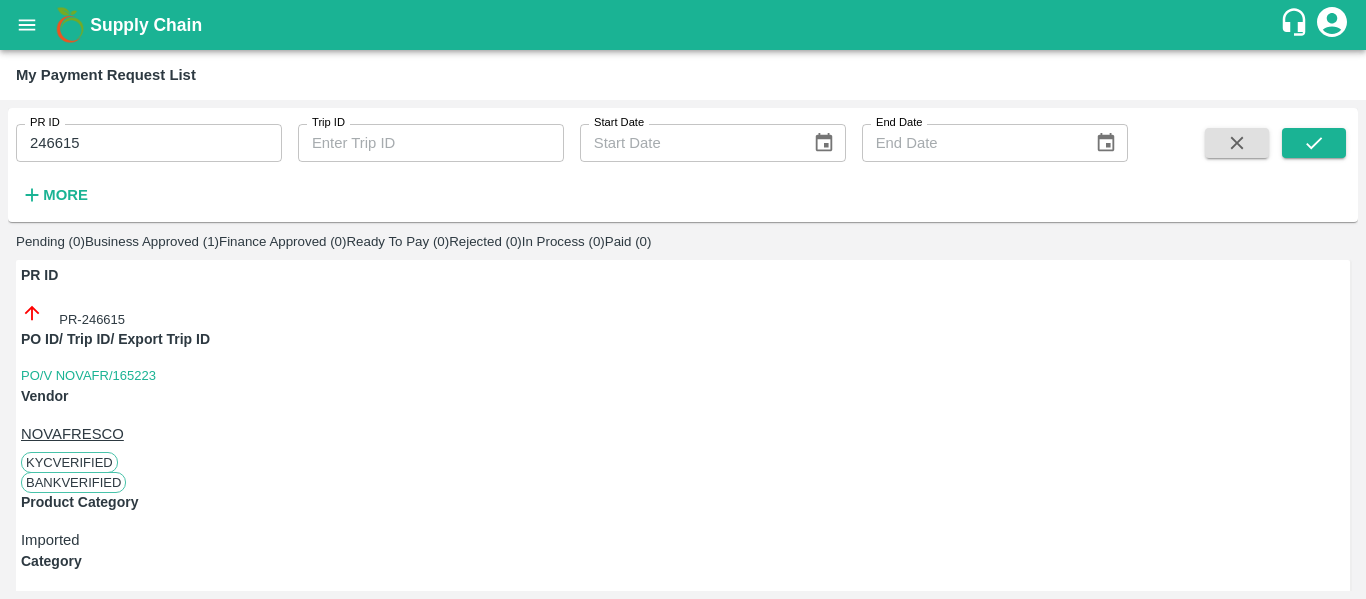 click at bounding box center [112, 1153] 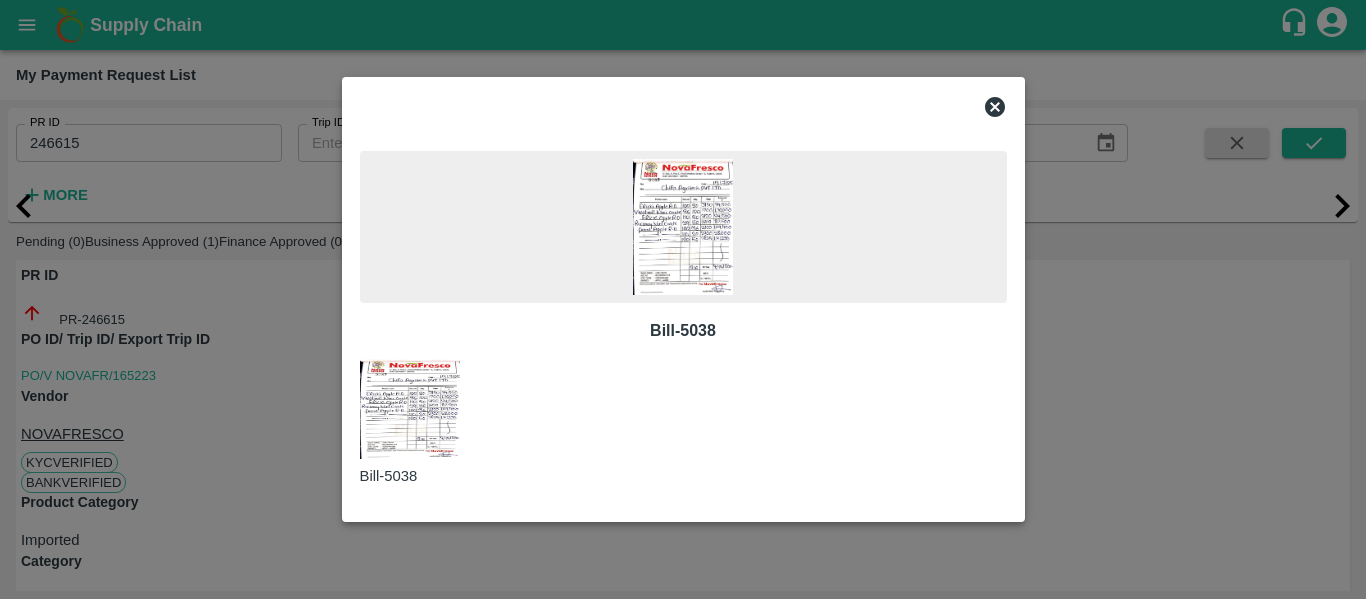 click at bounding box center (683, 107) 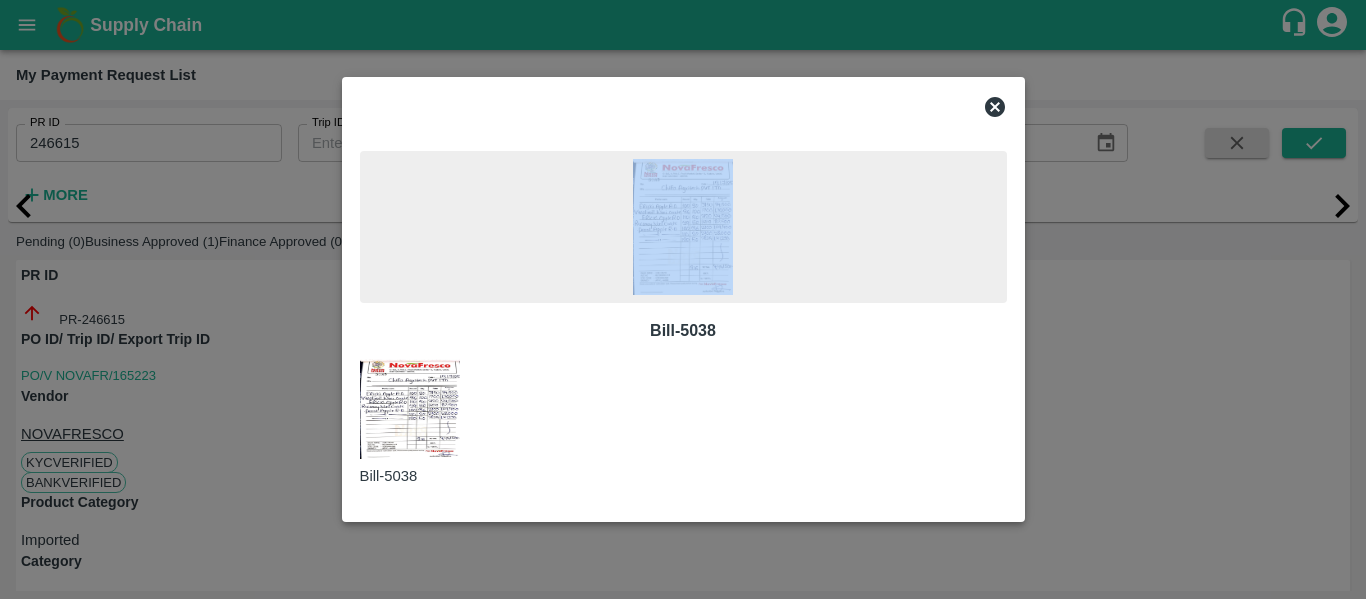 click at bounding box center (683, 107) 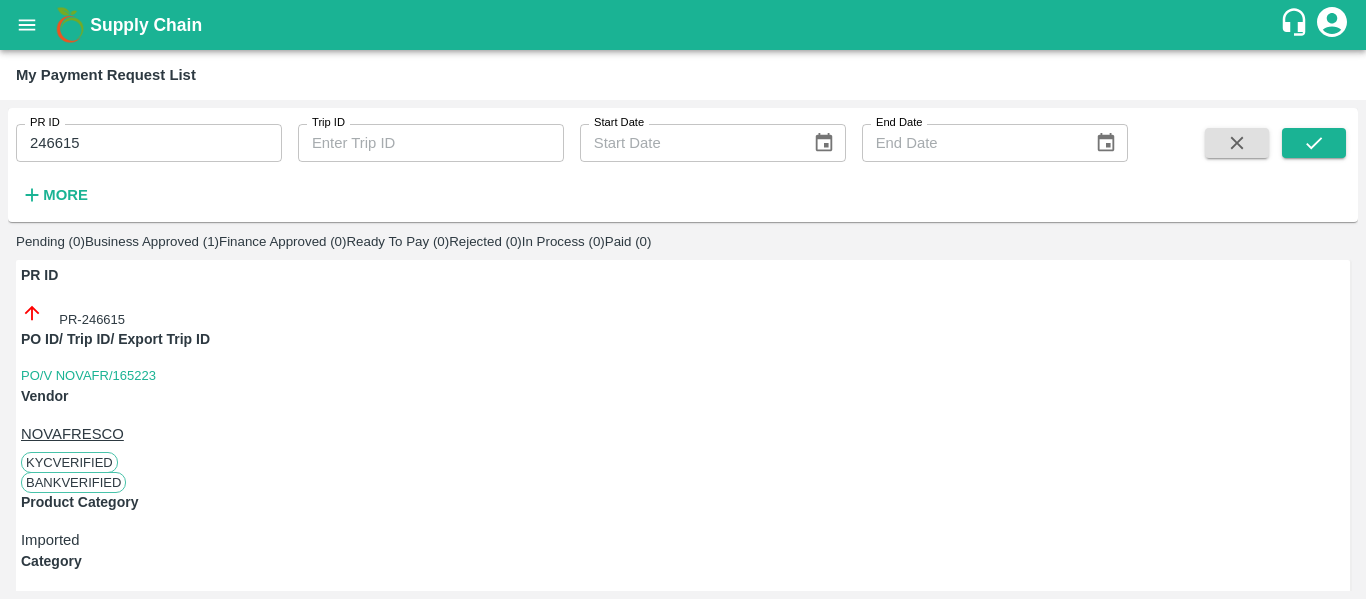 scroll, scrollTop: 24, scrollLeft: 9, axis: both 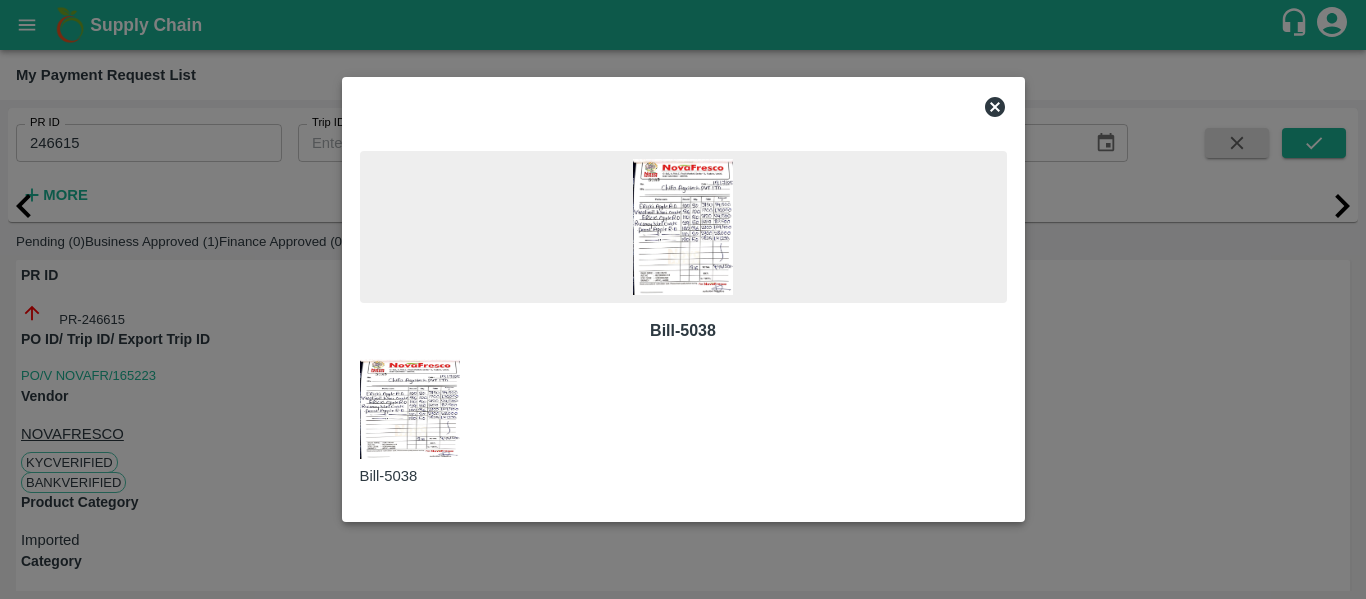 click at bounding box center (683, 299) 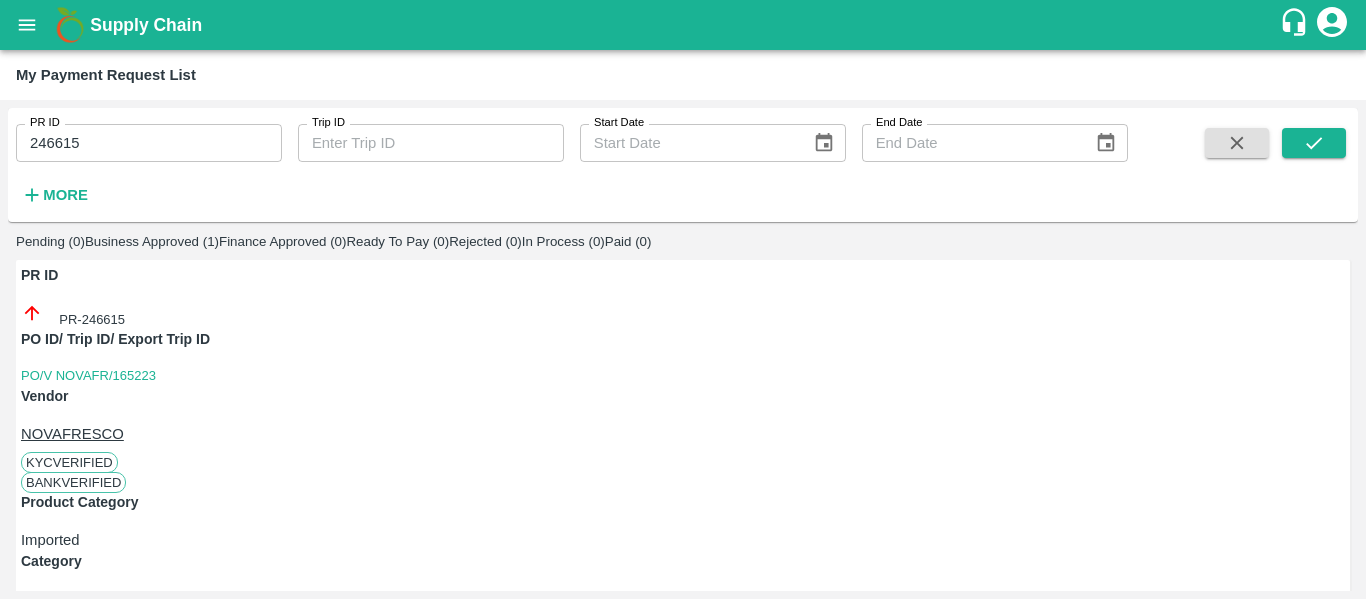 click on "Bill-5038" at bounding box center (112, 1219) 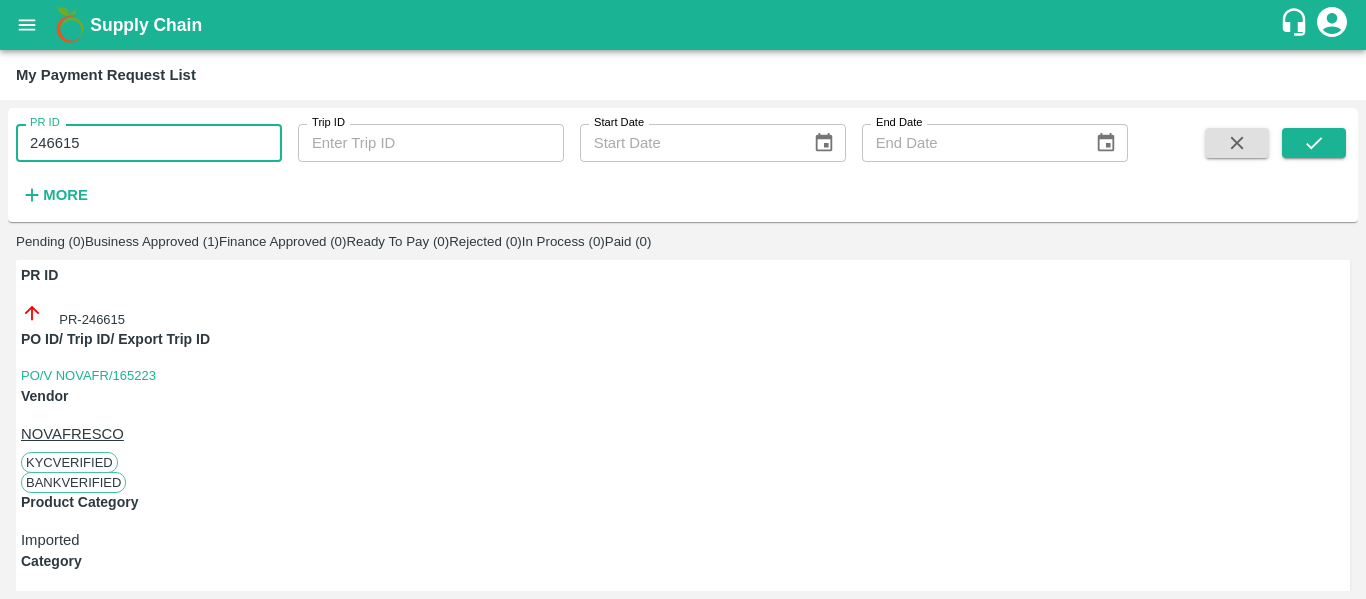 click on "246615" at bounding box center (149, 143) 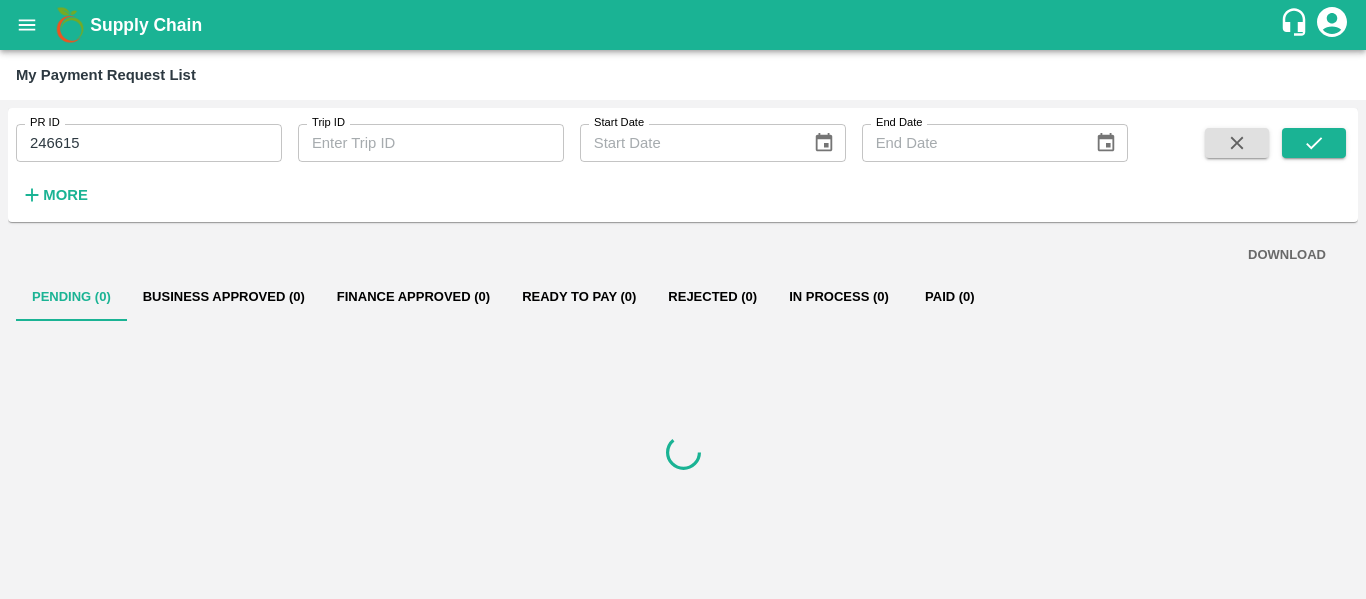 scroll, scrollTop: 0, scrollLeft: 0, axis: both 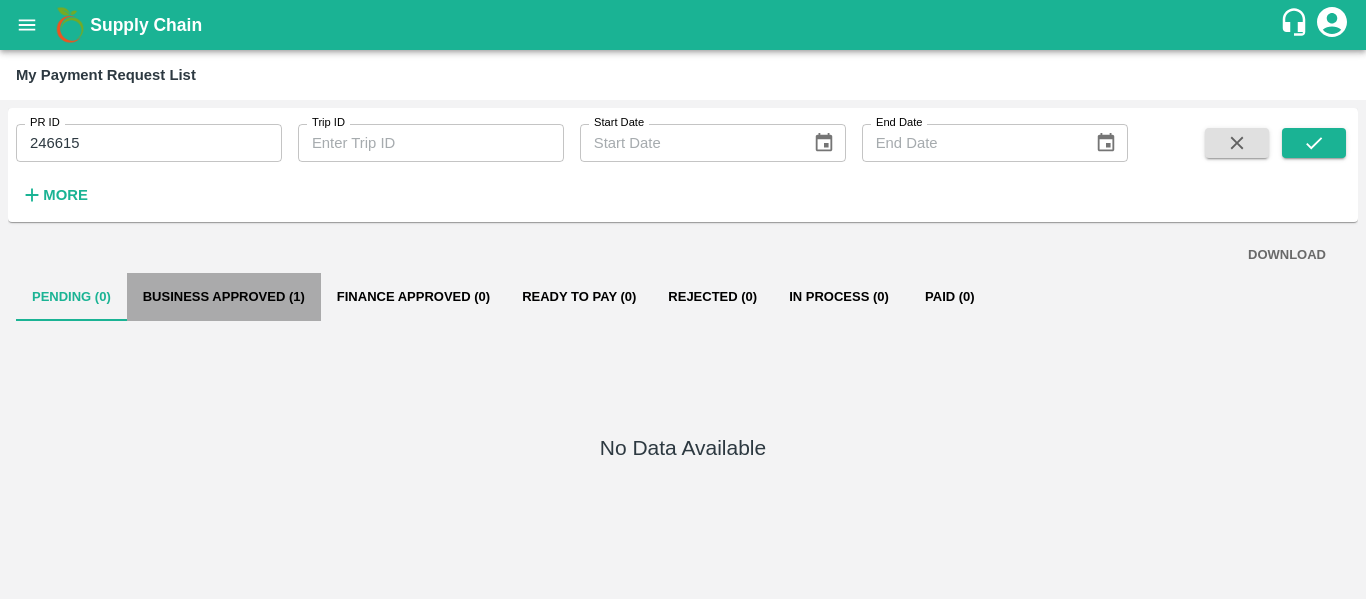 click on "Business Approved (1)" at bounding box center (224, 297) 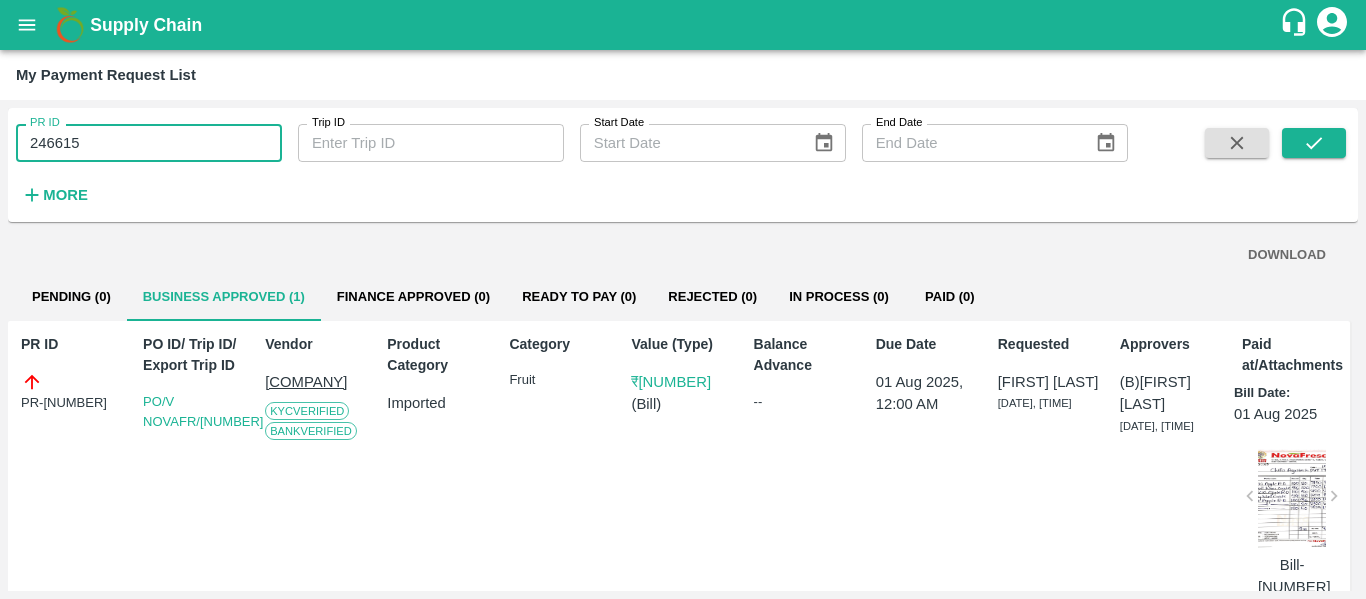 click on "246615" at bounding box center (149, 143) 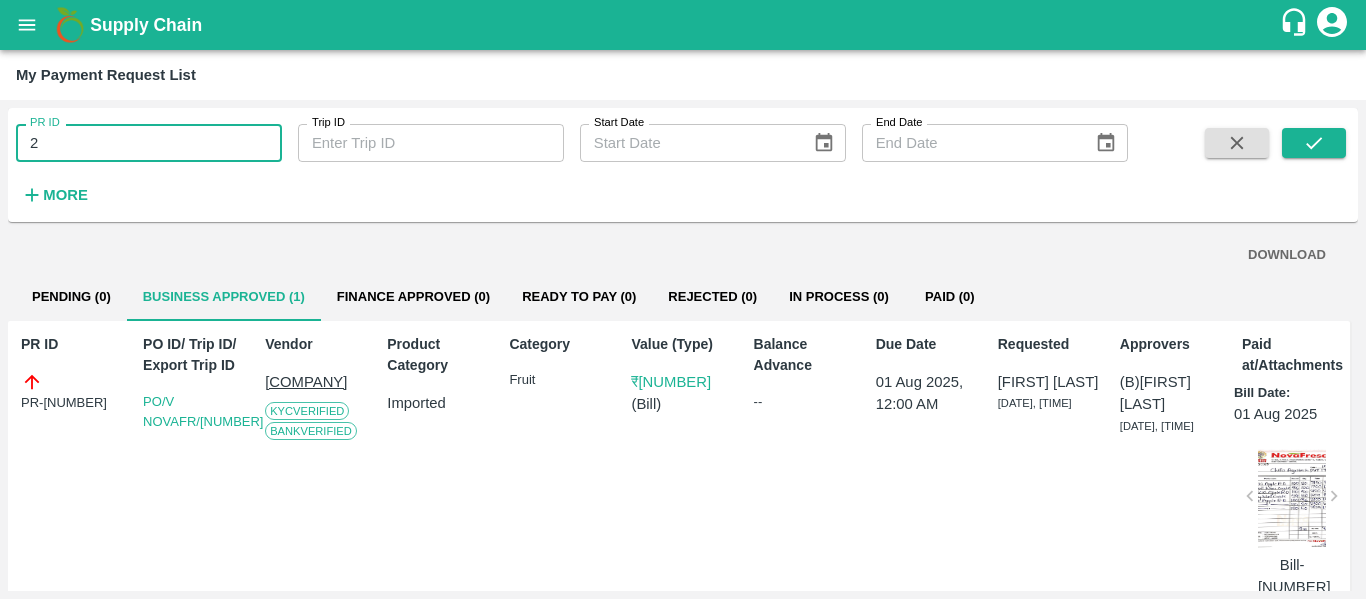 type on "2" 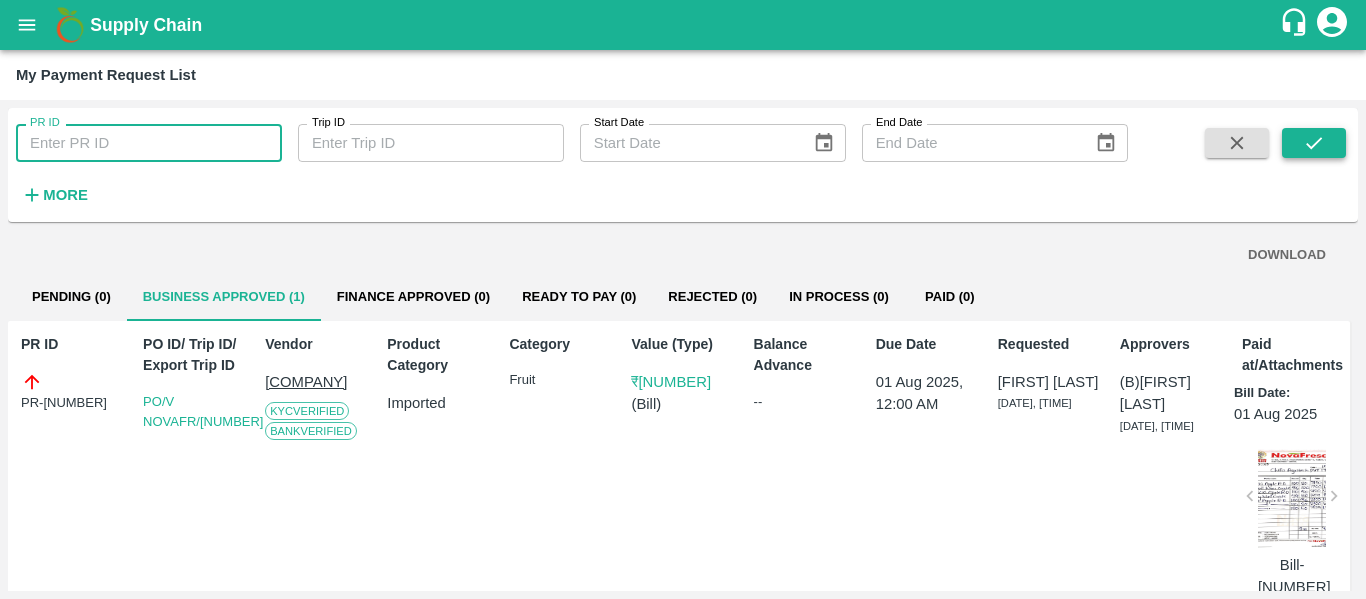 type 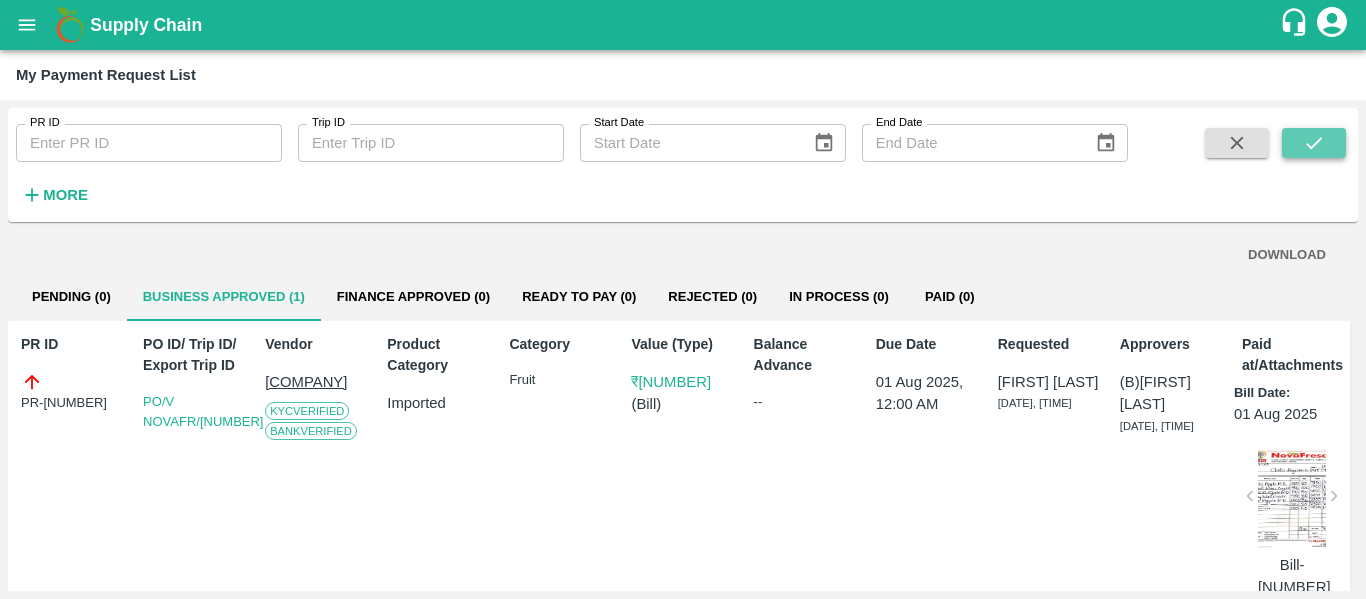 click at bounding box center [1314, 143] 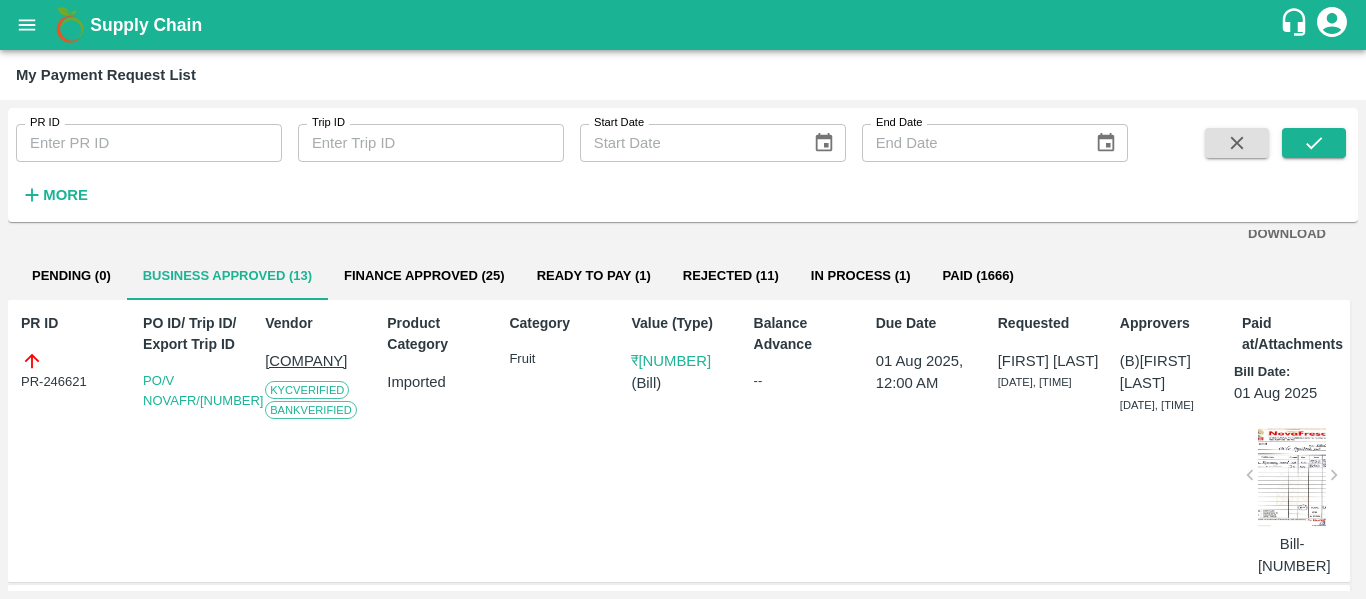 scroll, scrollTop: 20, scrollLeft: 0, axis: vertical 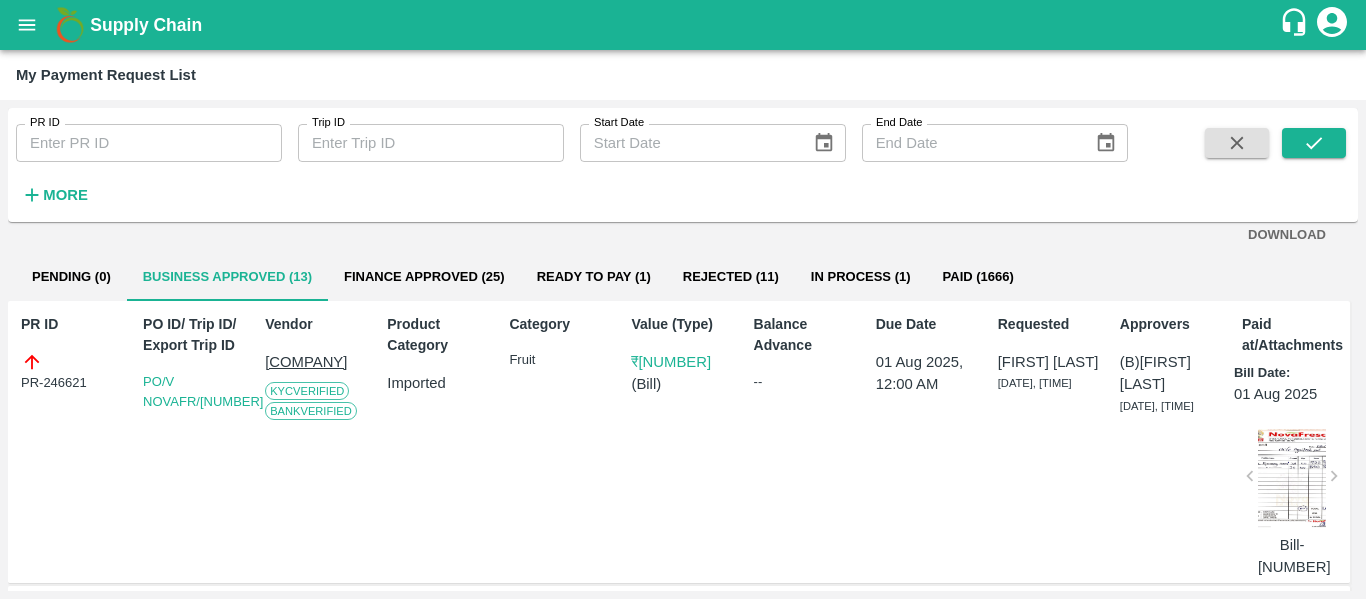 click on "PR-246621" at bounding box center (72, 372) 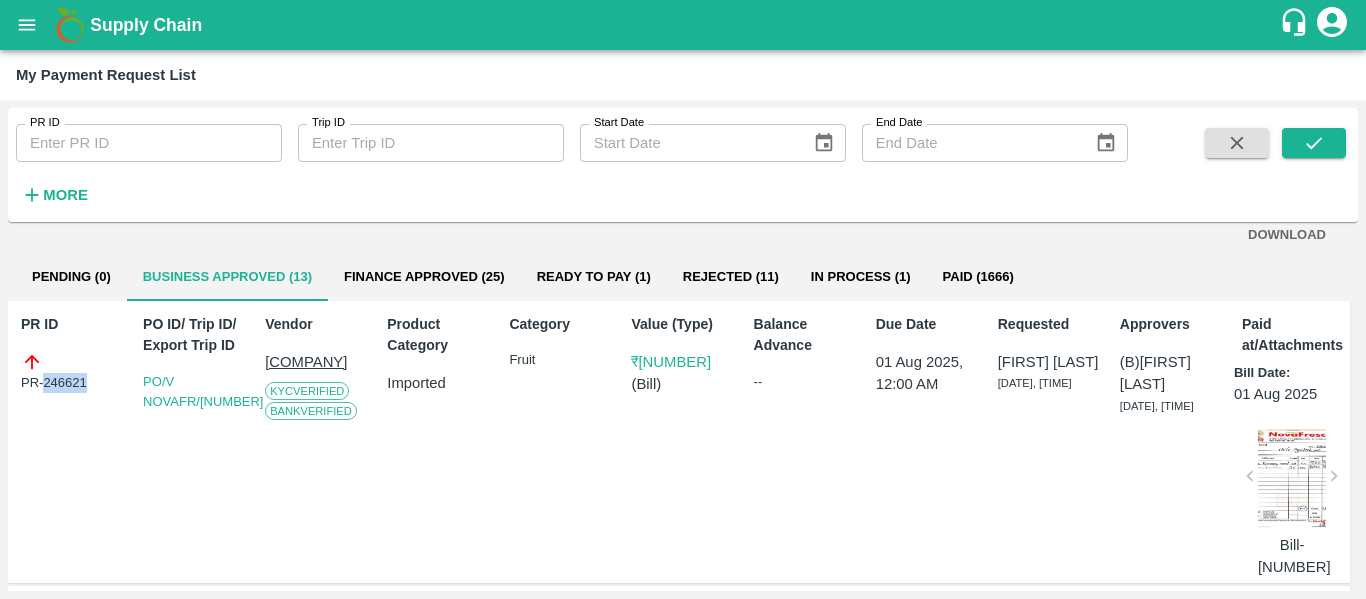 click on "PR-246621" at bounding box center [72, 372] 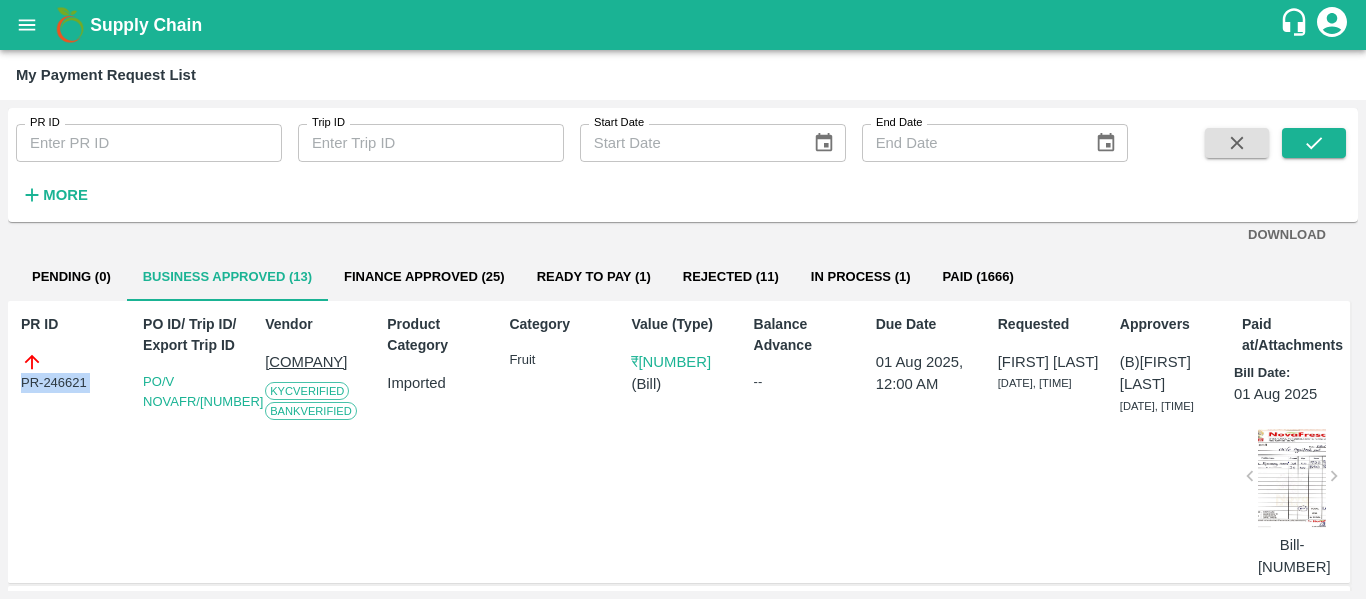 click on "PR-246621" at bounding box center [72, 372] 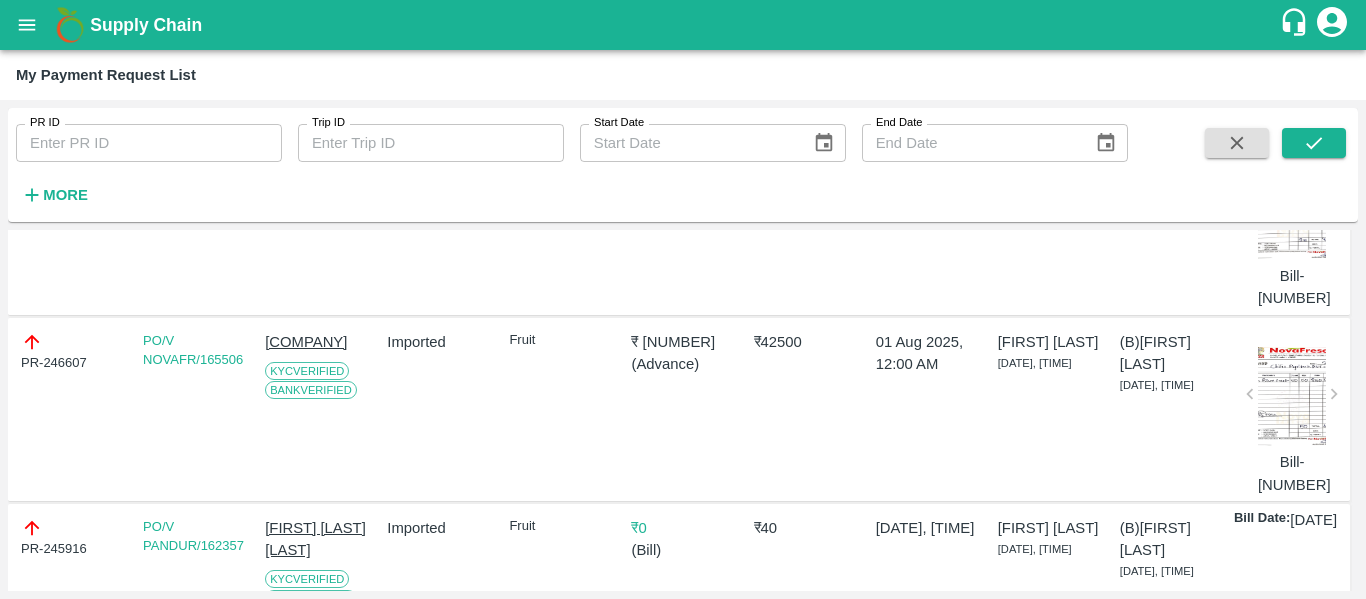 scroll, scrollTop: 503, scrollLeft: 9, axis: both 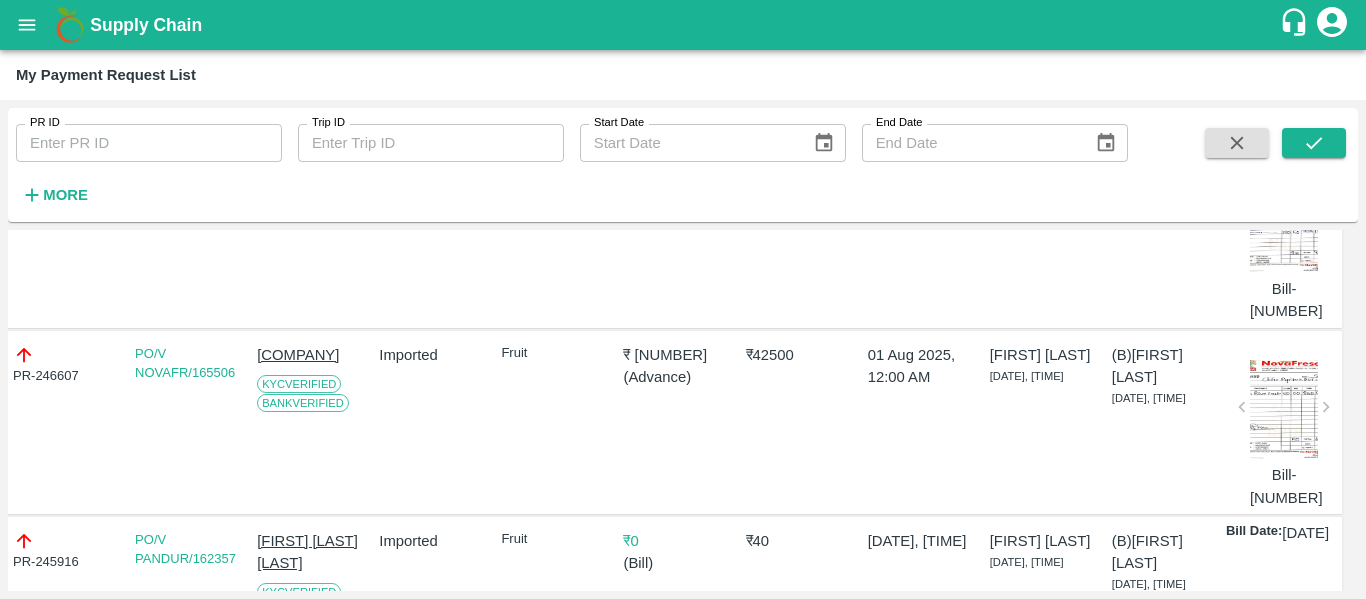 click at bounding box center [1284, 410] 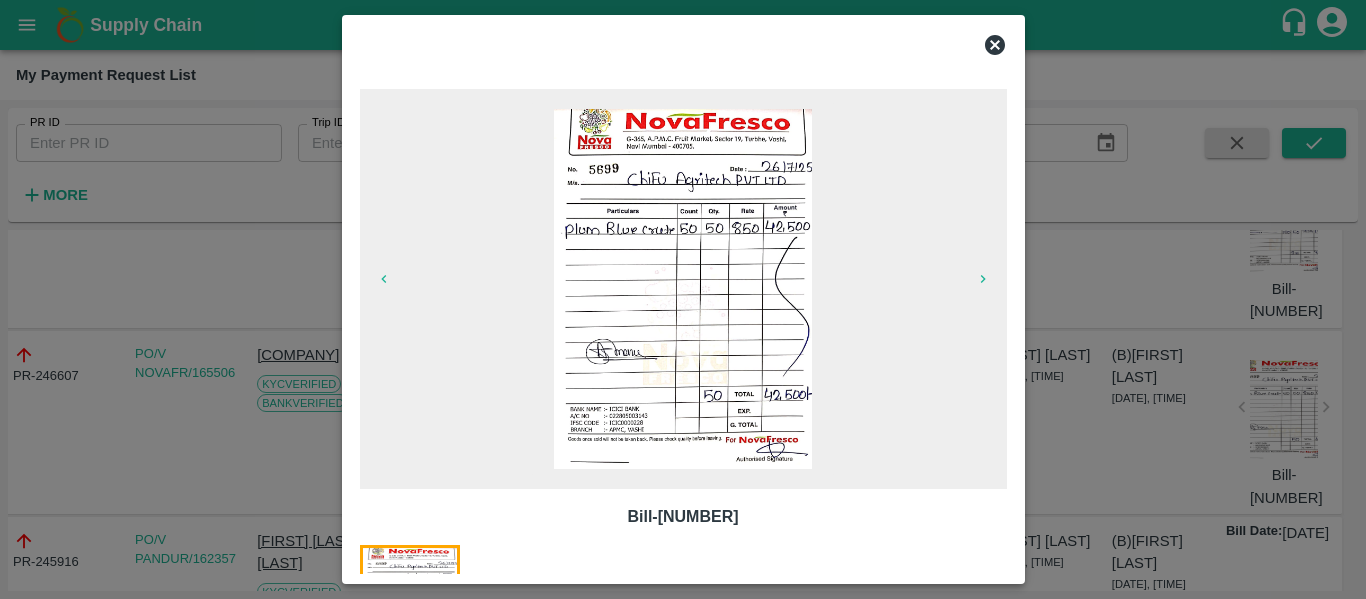 click 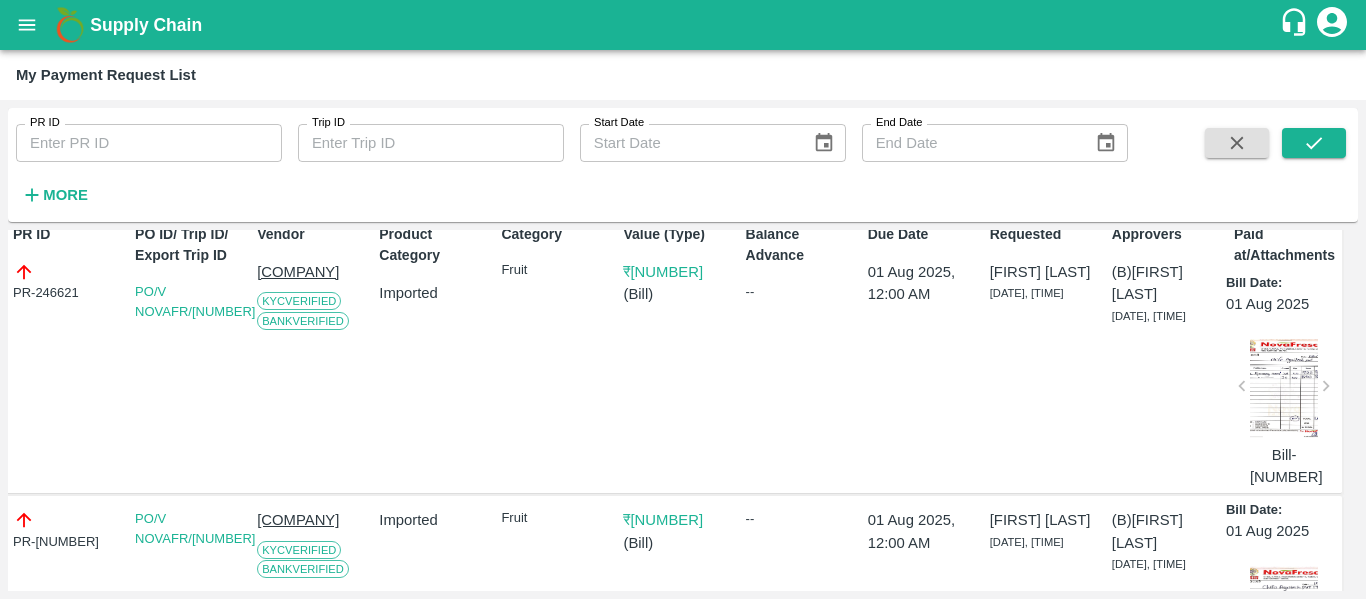 scroll, scrollTop: 0, scrollLeft: 9, axis: horizontal 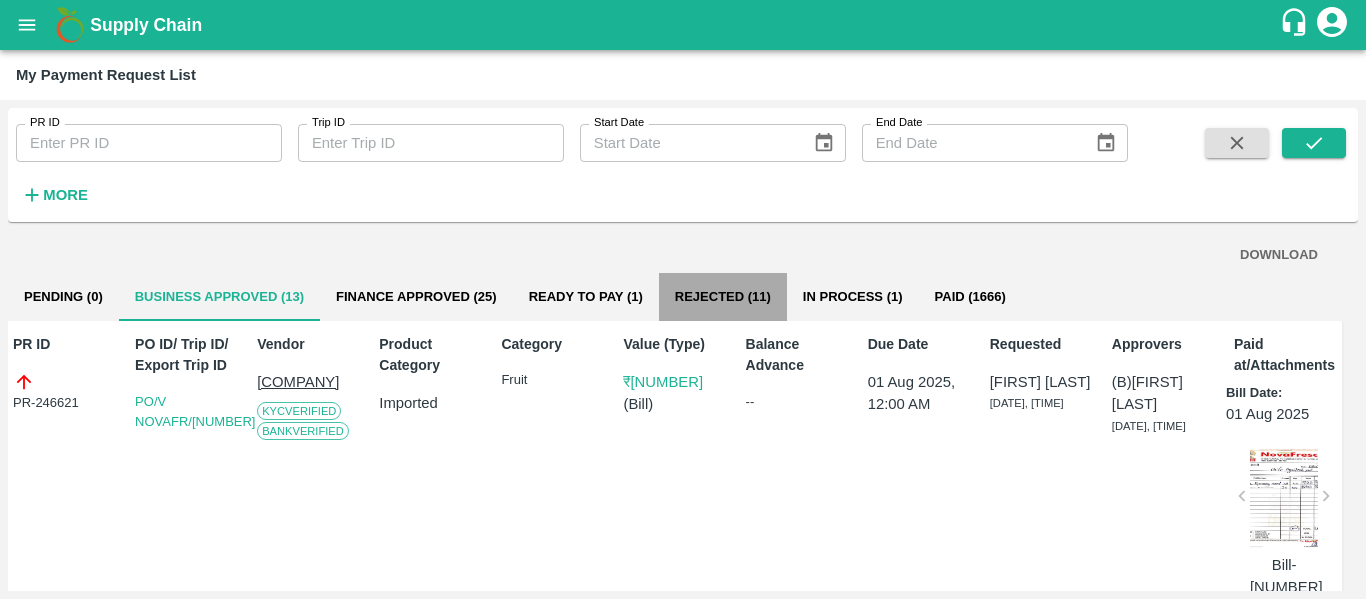click on "Rejected (11)" at bounding box center (723, 297) 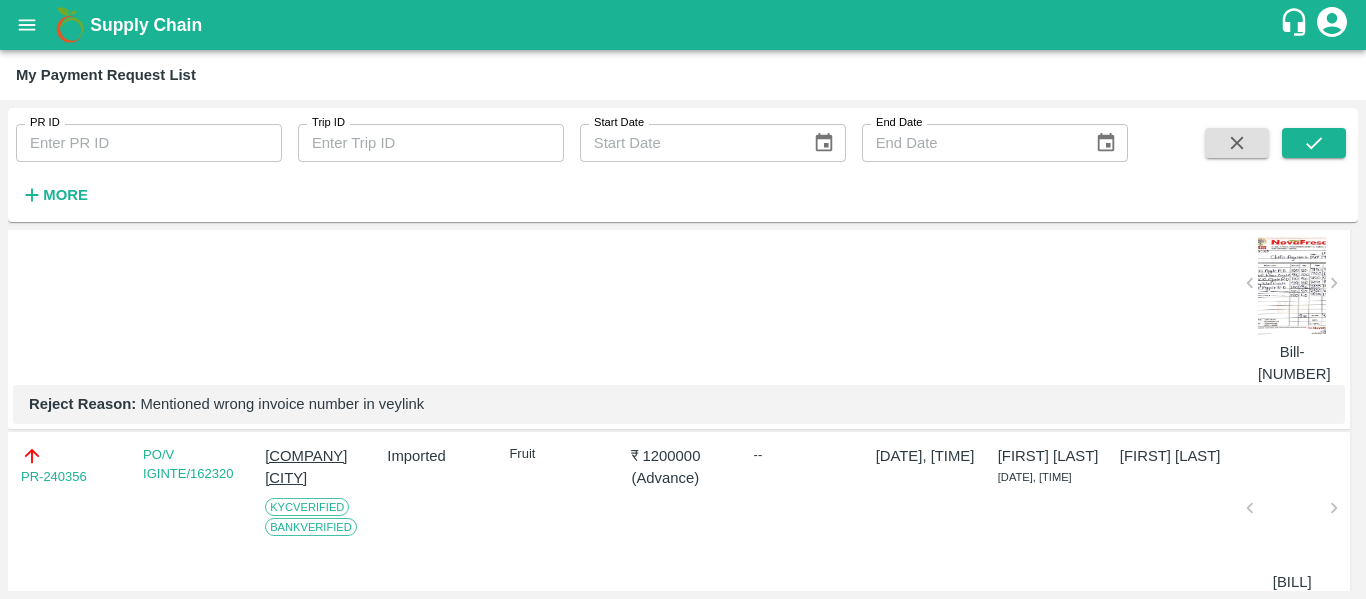 scroll, scrollTop: 0, scrollLeft: 0, axis: both 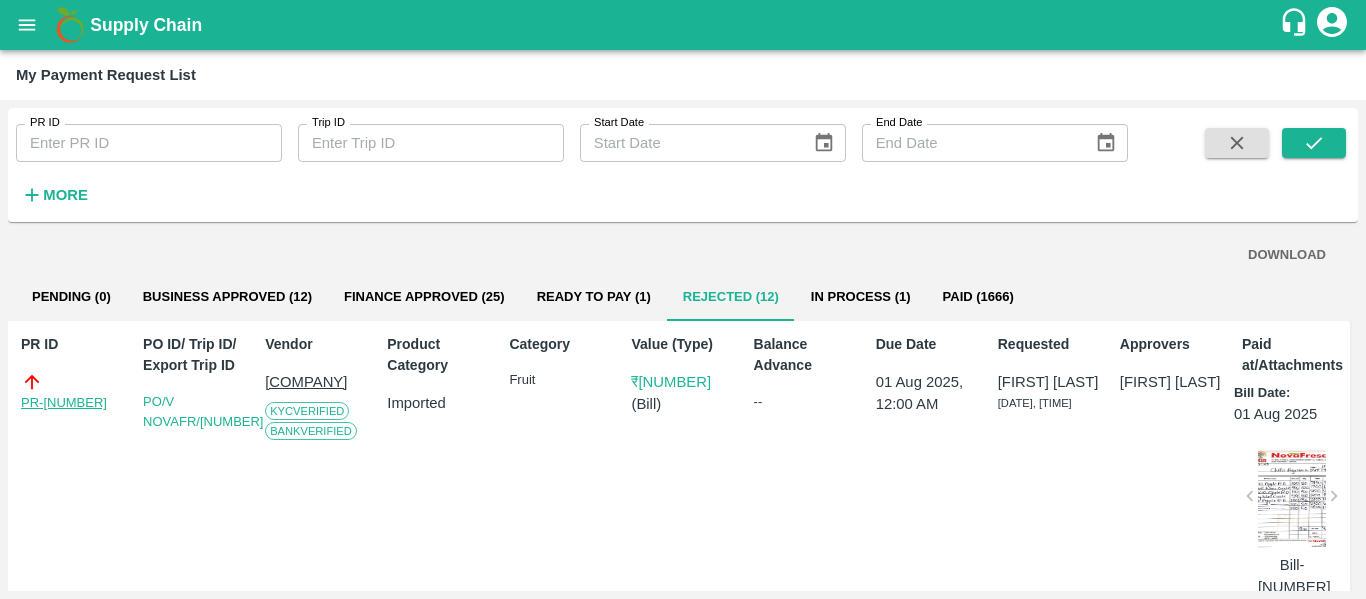 click on "PR-246615" at bounding box center [64, 403] 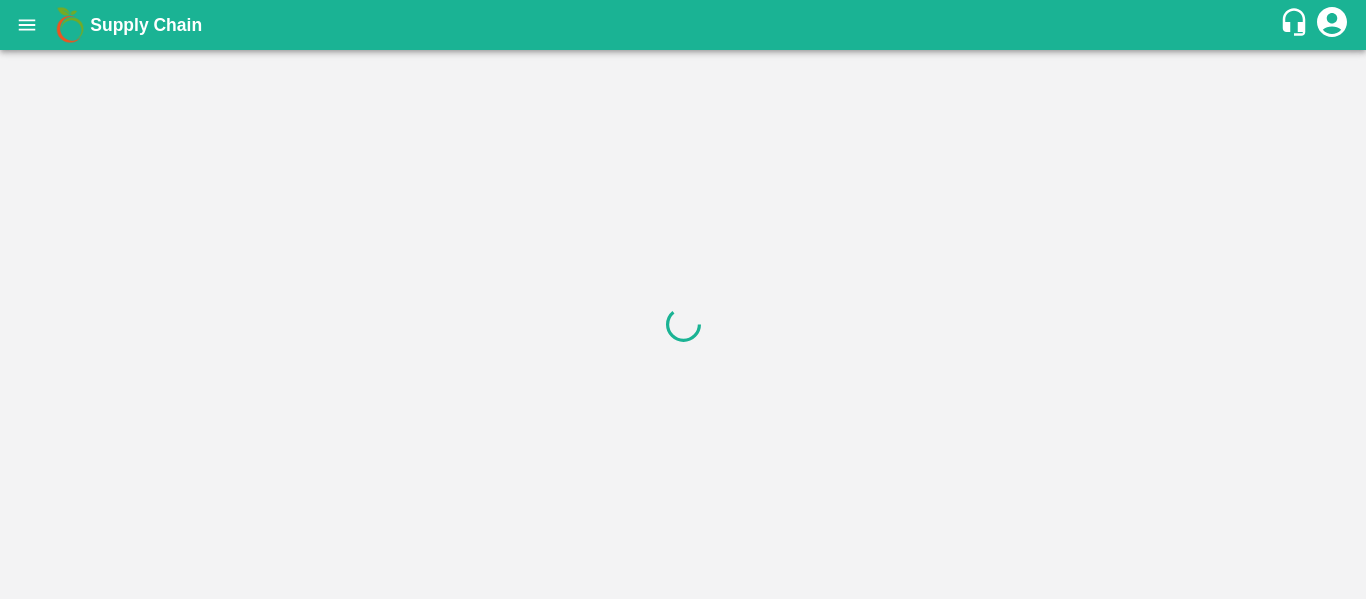 scroll, scrollTop: 0, scrollLeft: 0, axis: both 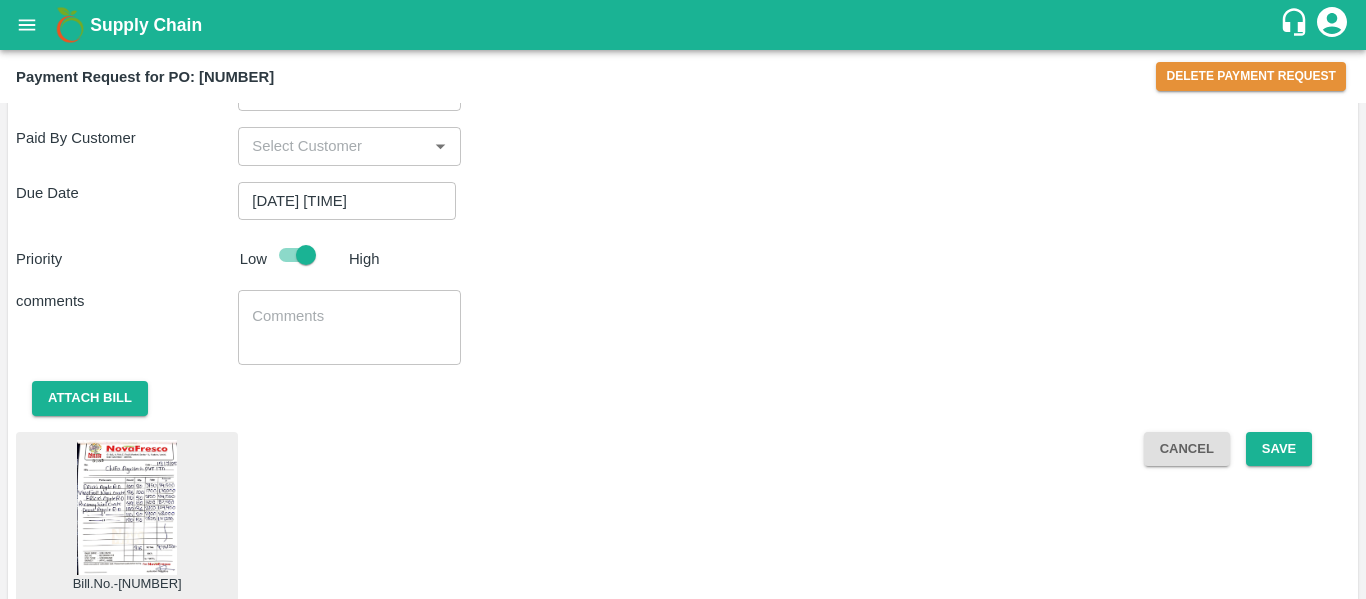 click on "Bill.No.-[NUMBER]" at bounding box center (127, 517) 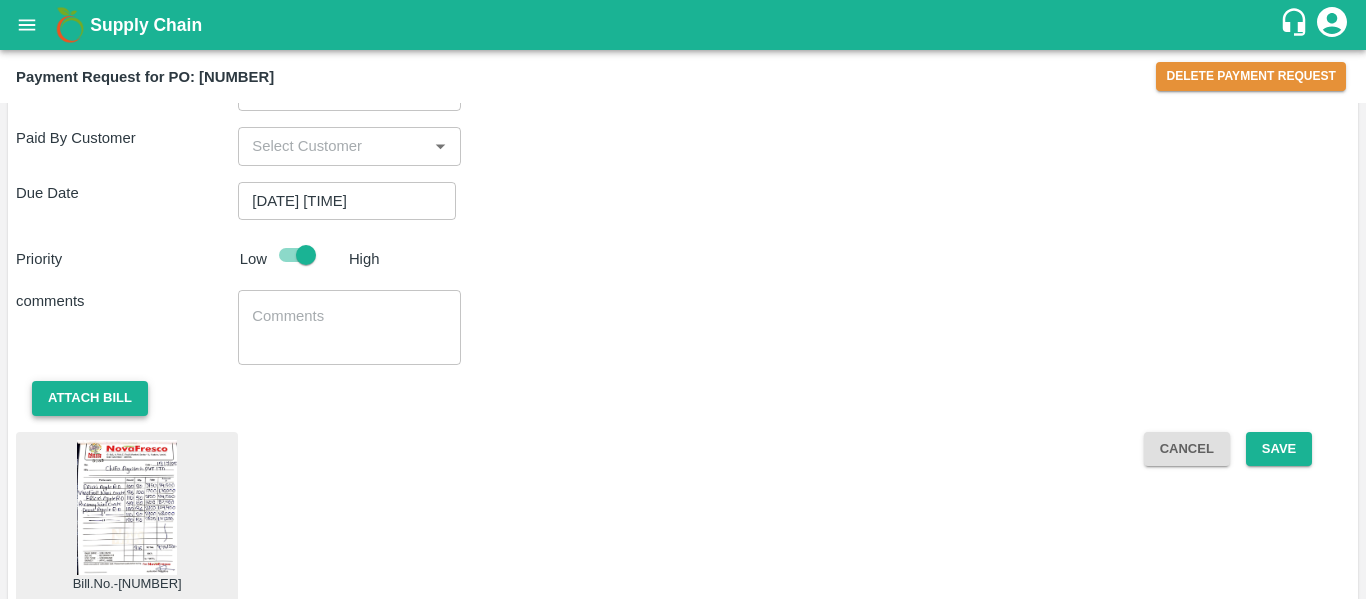 click on "Attach bill" at bounding box center [90, 398] 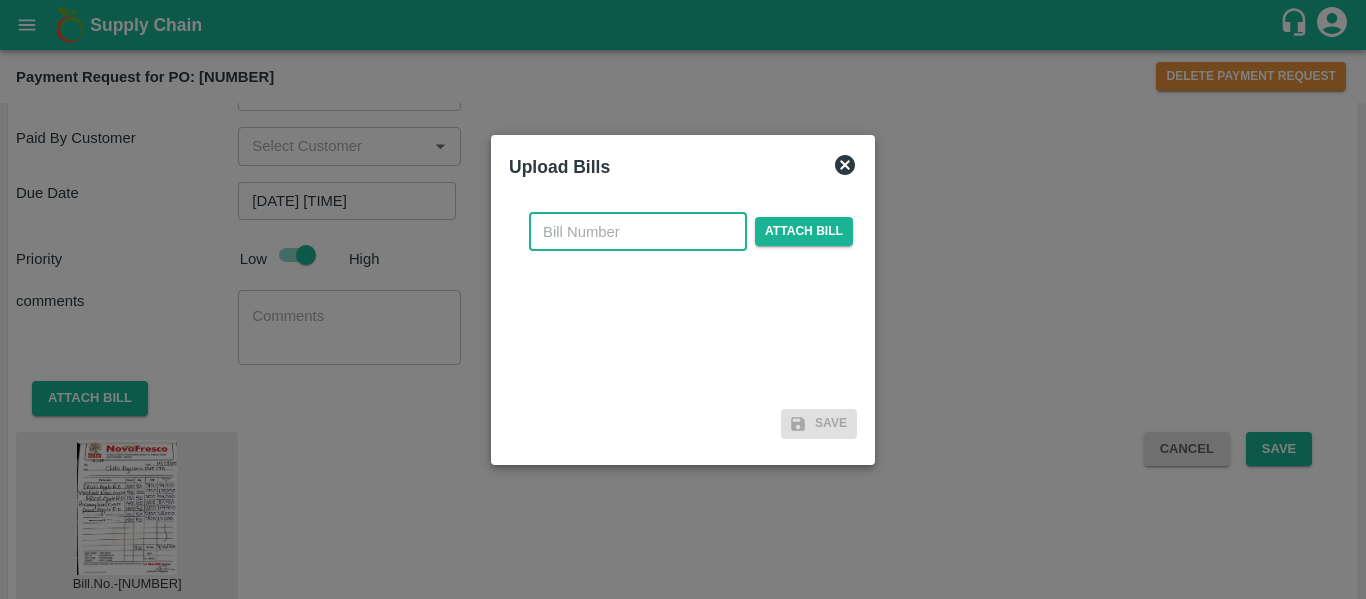 click at bounding box center [638, 232] 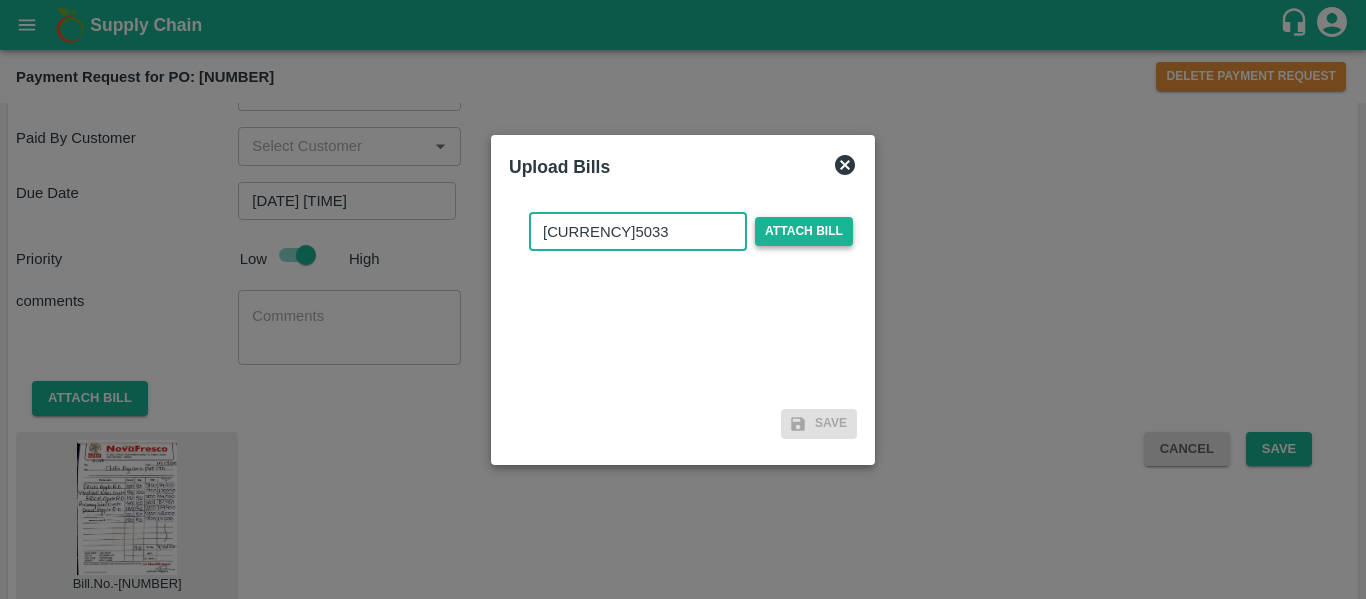 type on "5033" 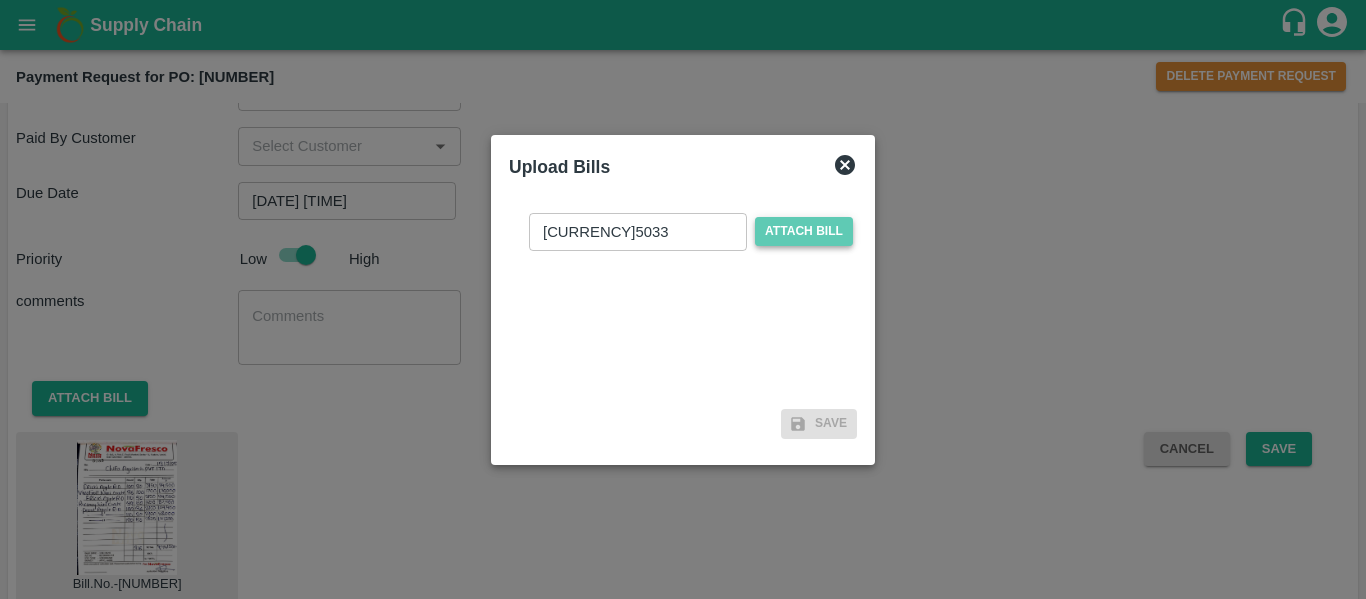 click on "Attach bill" at bounding box center (804, 231) 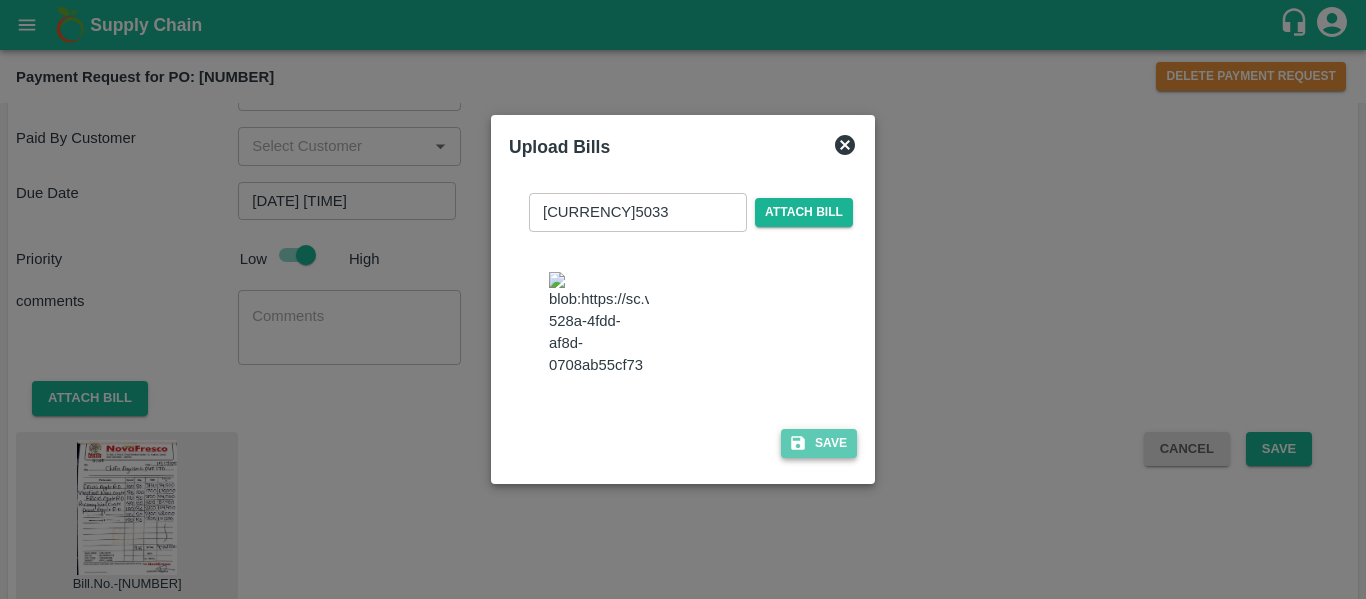 click on "Save" at bounding box center [819, 443] 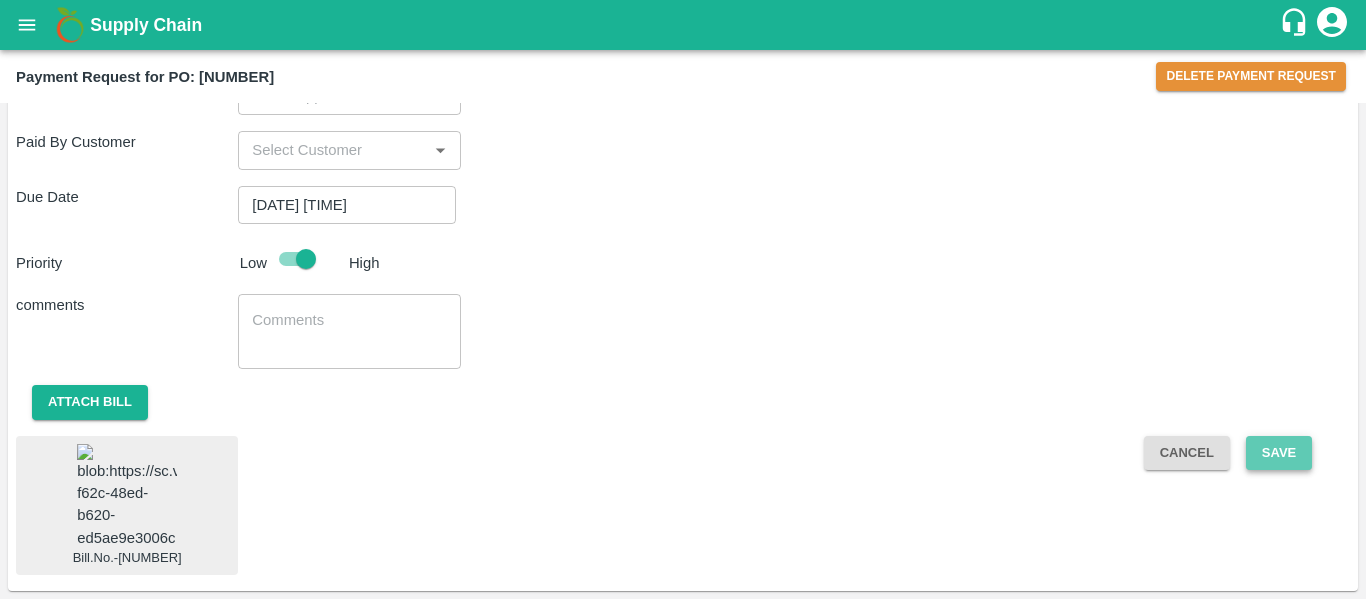 click on "Save" at bounding box center (1279, 453) 